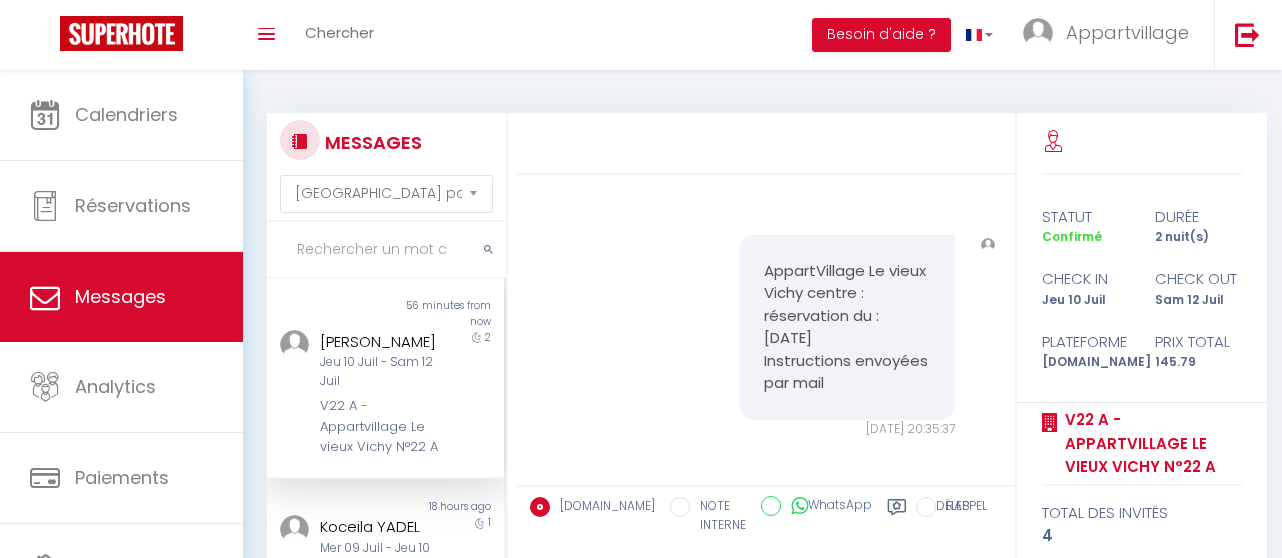 select on "message" 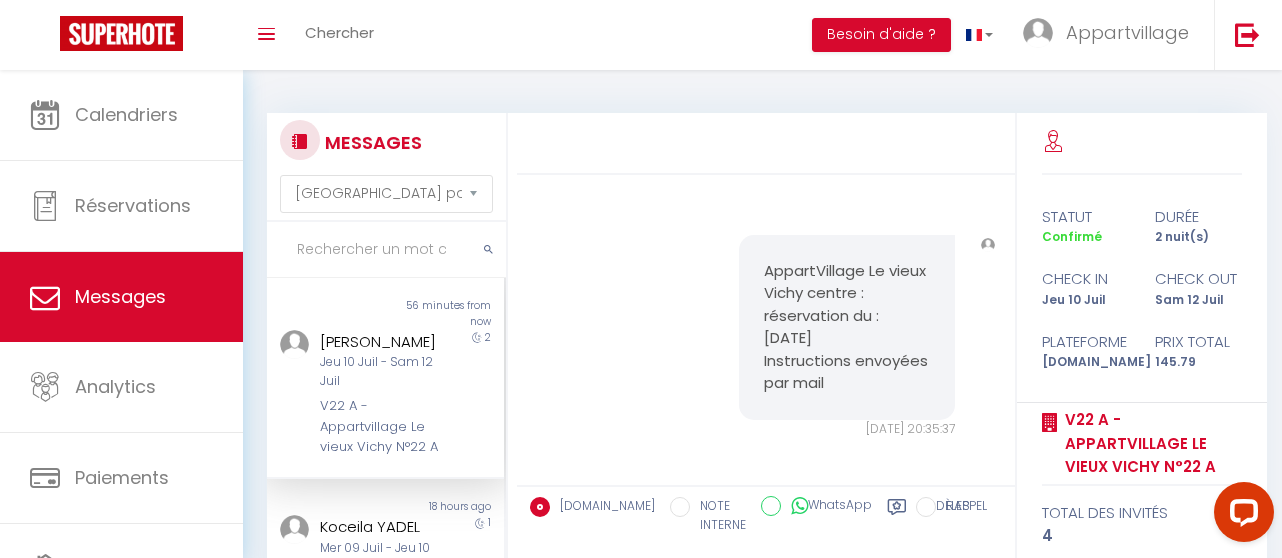 scroll, scrollTop: 0, scrollLeft: 0, axis: both 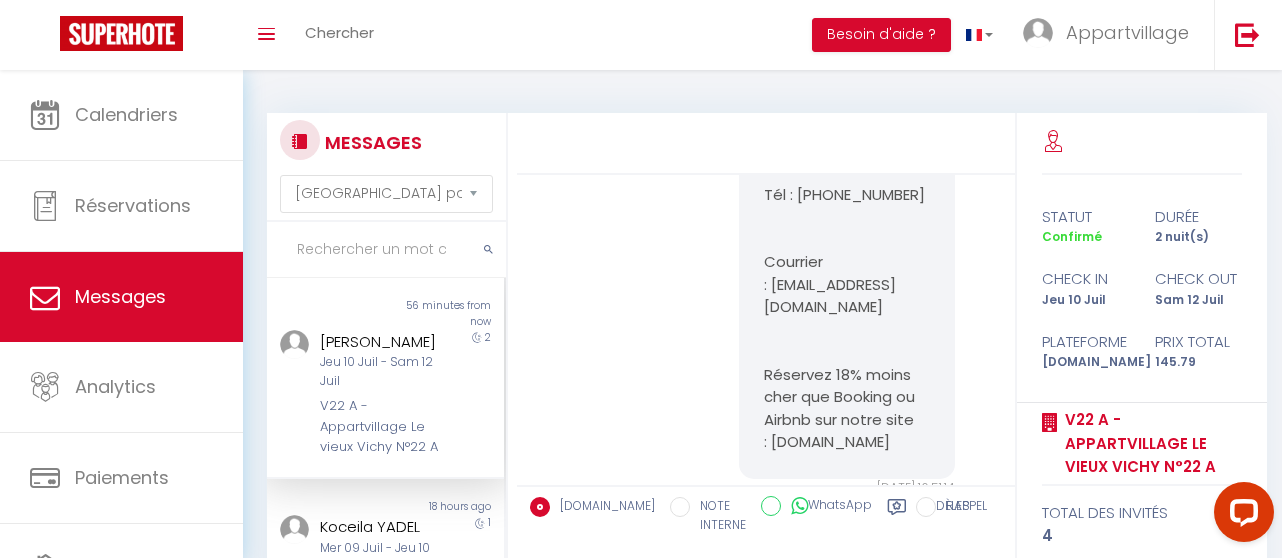 click at bounding box center (386, 250) 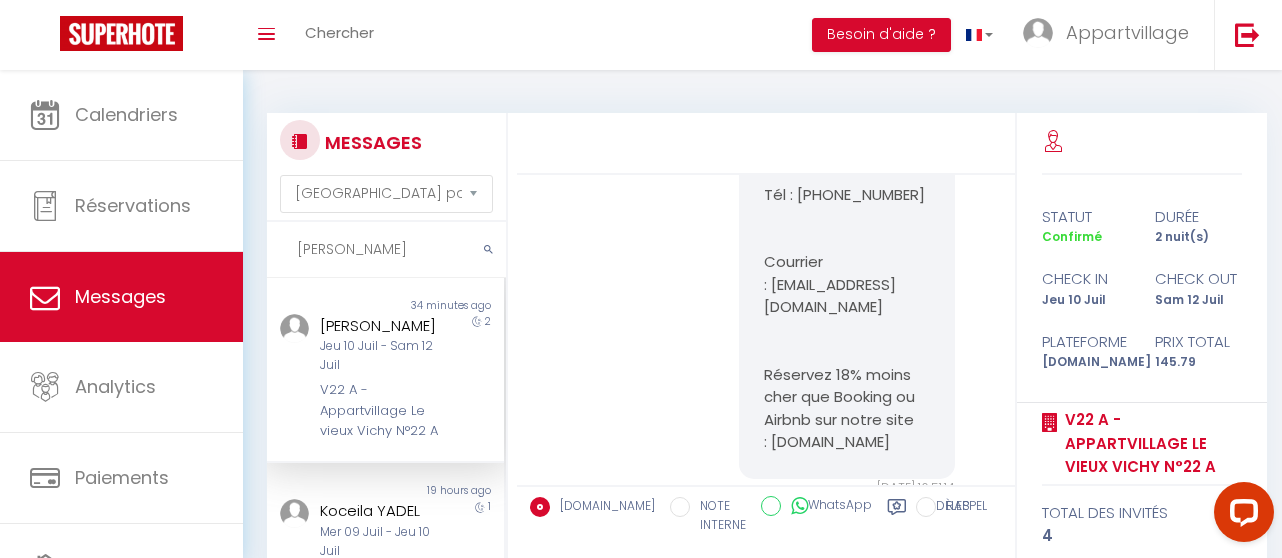 scroll, scrollTop: 11663, scrollLeft: 0, axis: vertical 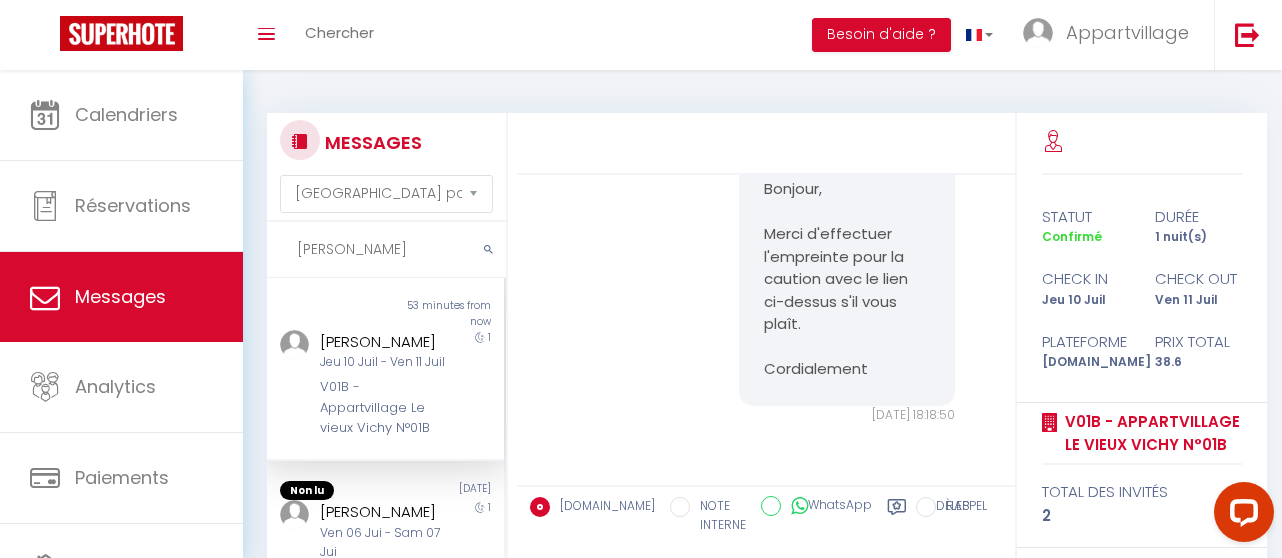 type on "[PERSON_NAME]" 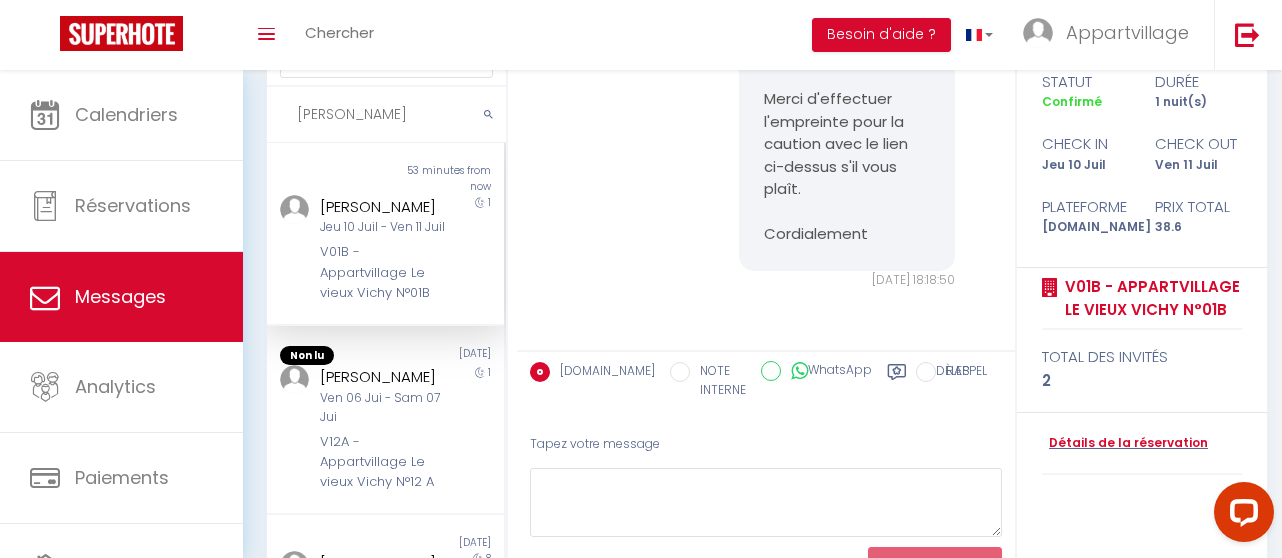 scroll, scrollTop: 160, scrollLeft: 0, axis: vertical 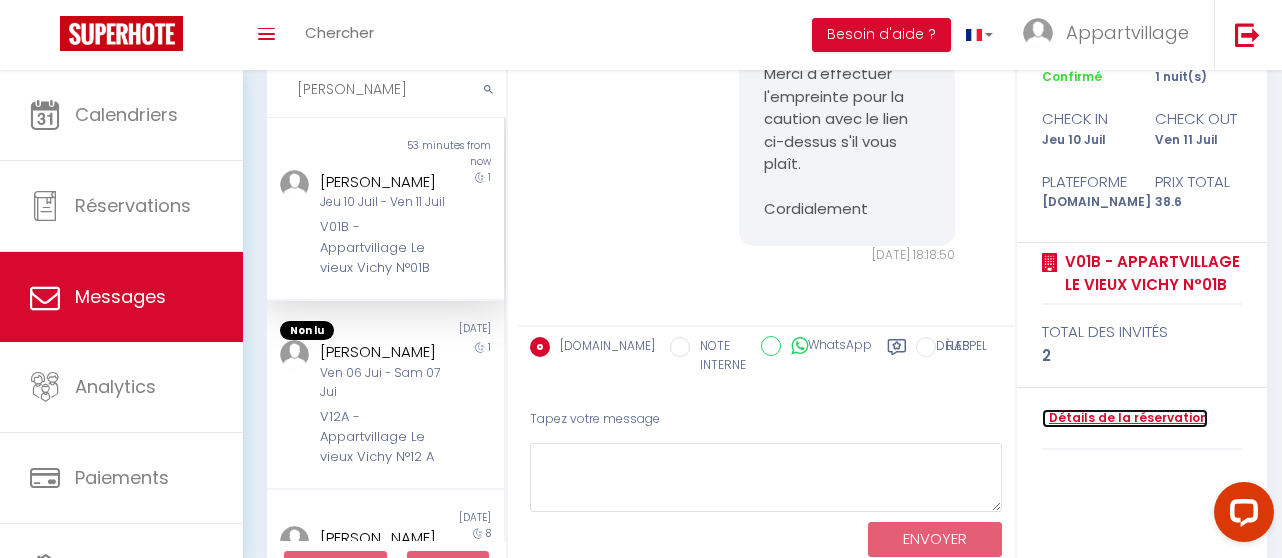 click on "Détails de la réservation" at bounding box center (1125, 418) 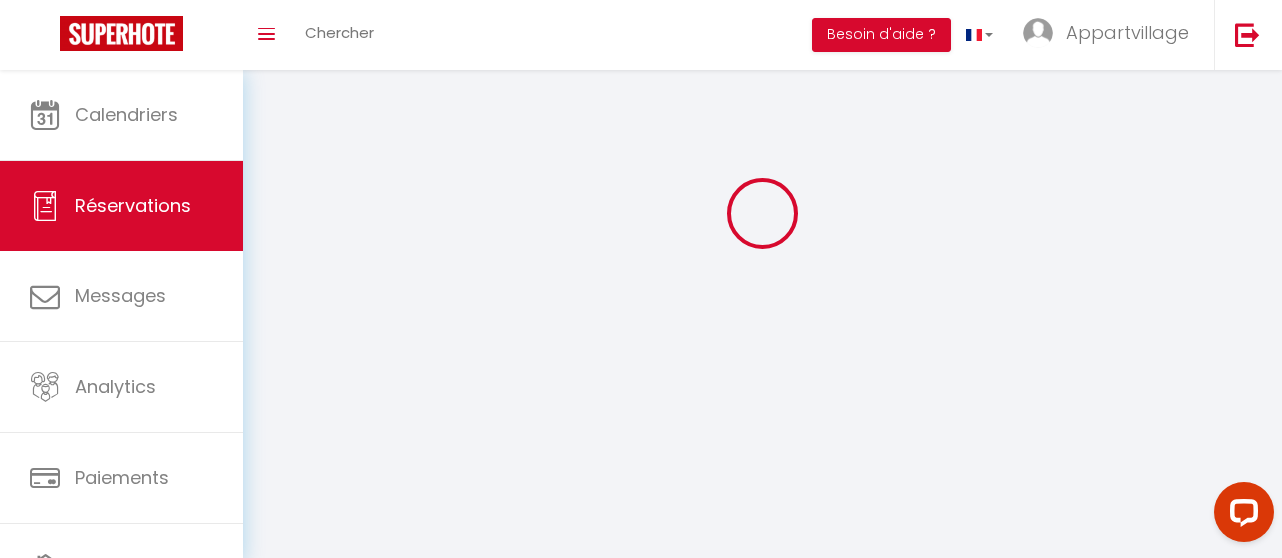 scroll, scrollTop: 0, scrollLeft: 0, axis: both 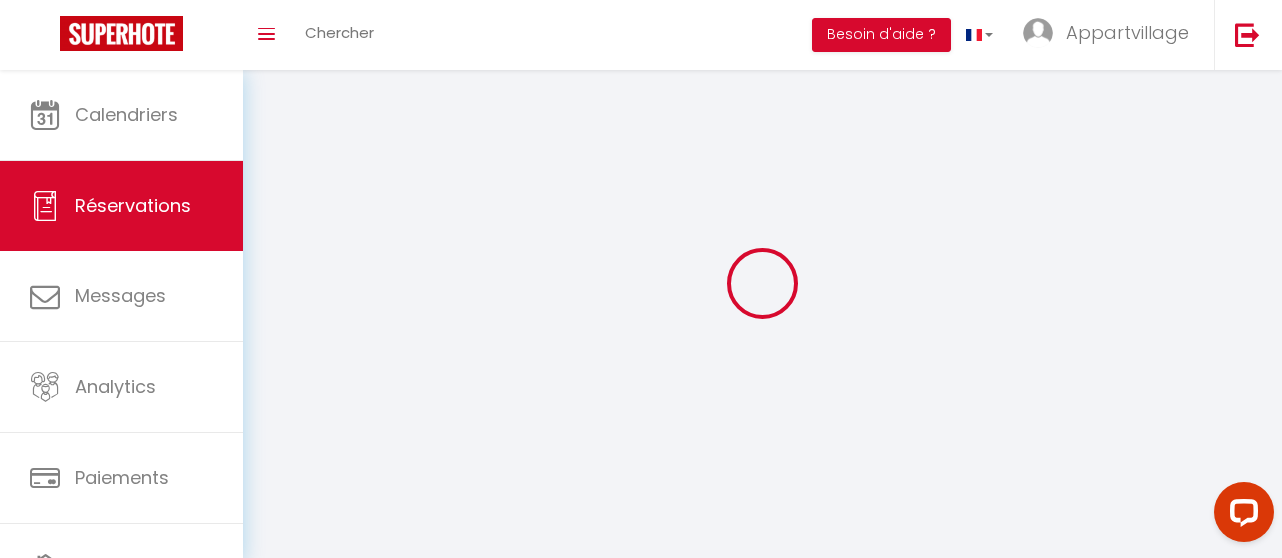 select 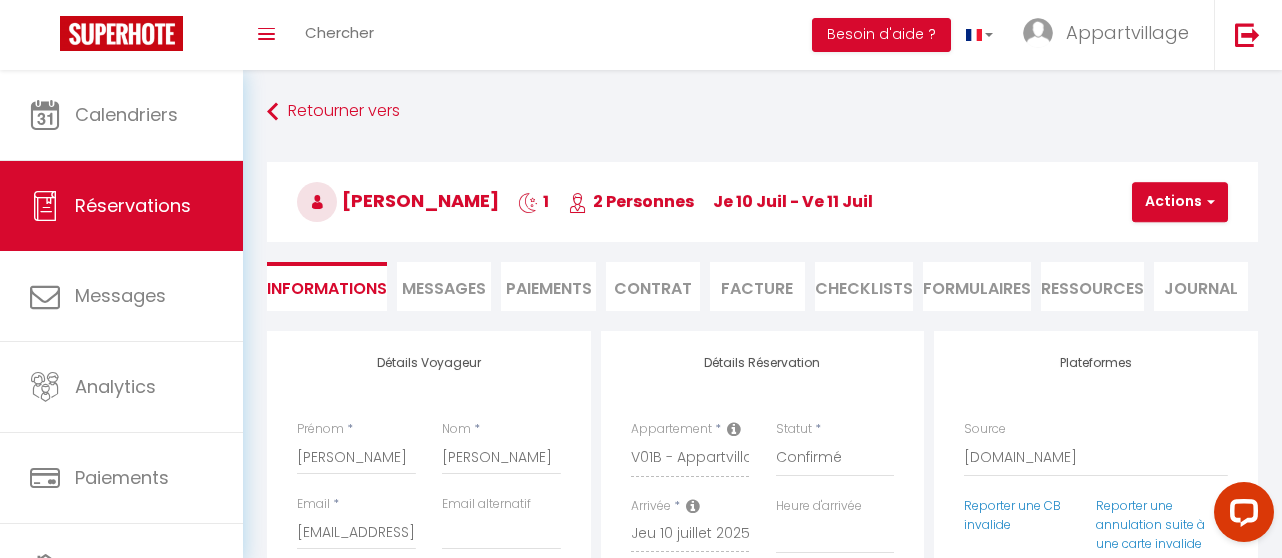 type on "1.84" 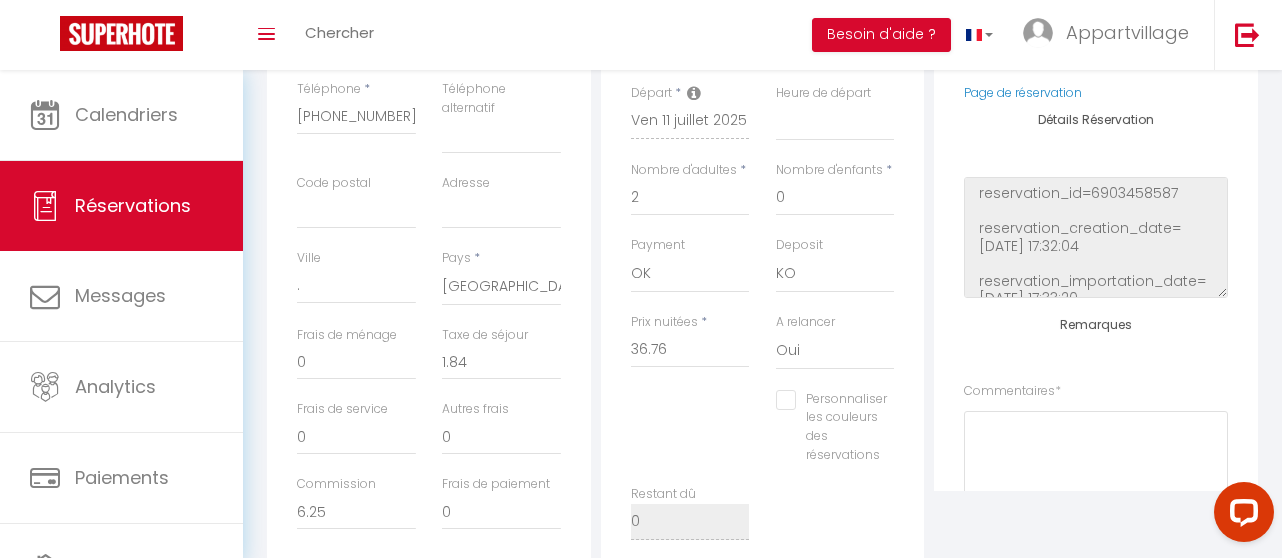 scroll, scrollTop: 520, scrollLeft: 0, axis: vertical 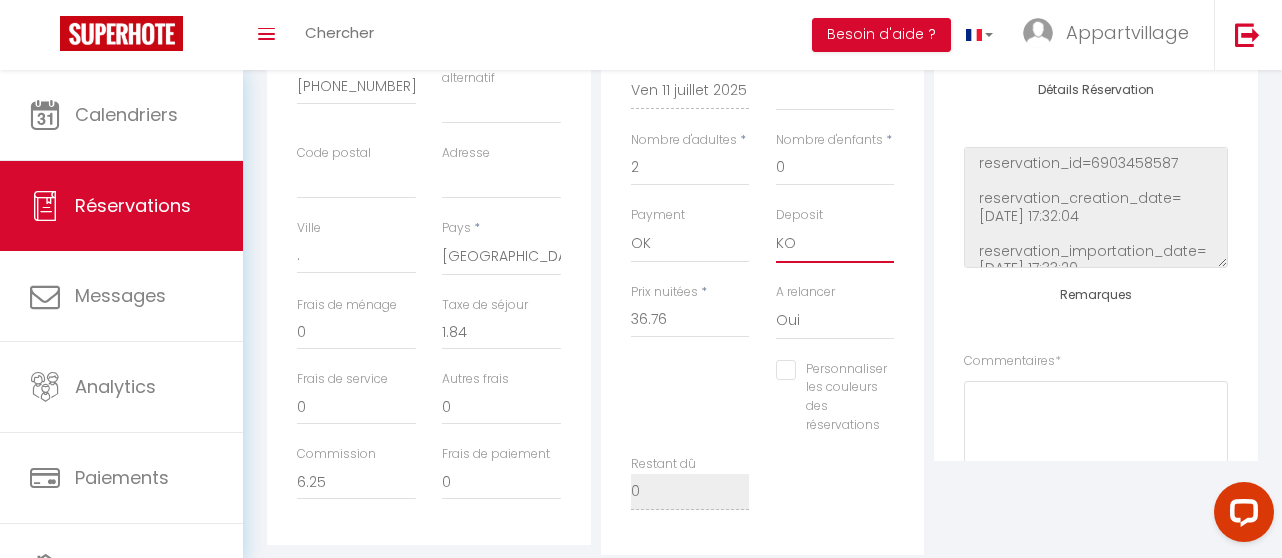 click on "OK   KO" at bounding box center [835, 244] 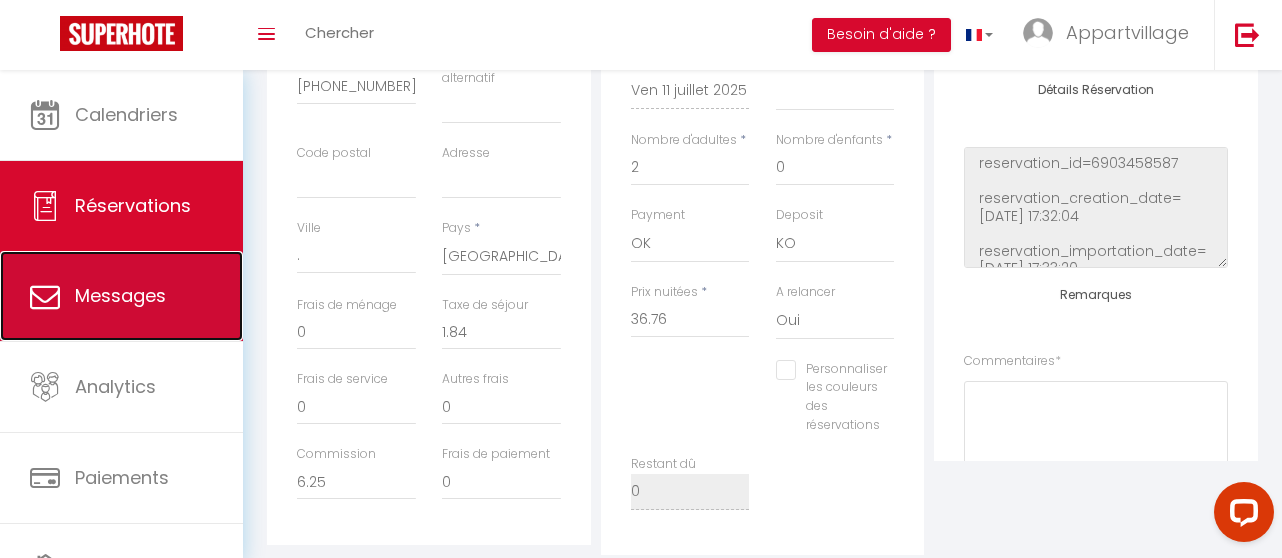 click on "Messages" at bounding box center (120, 295) 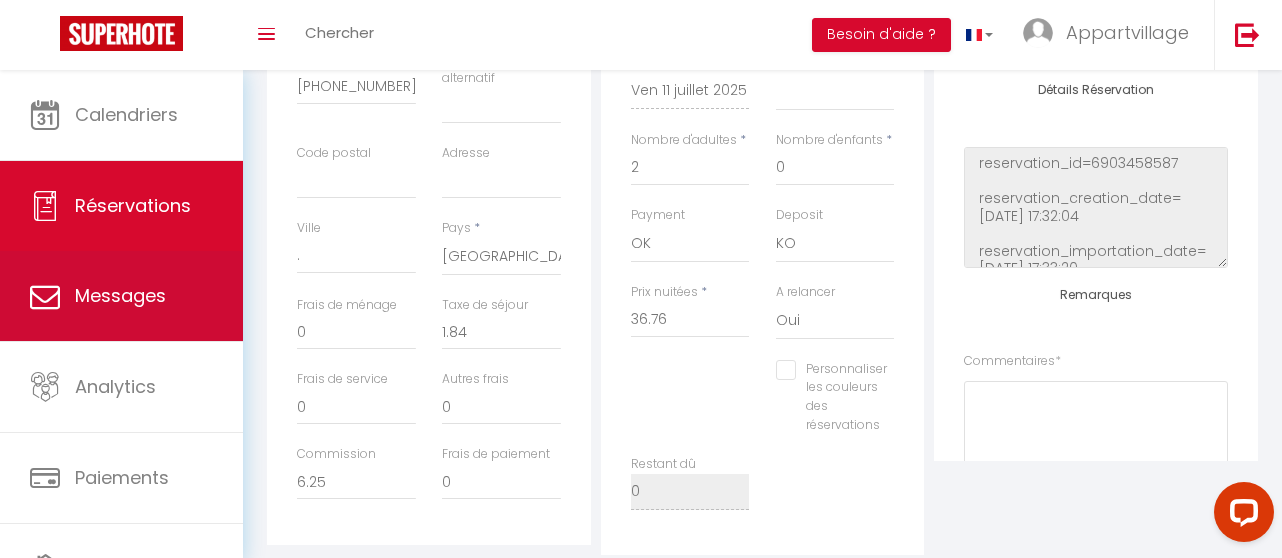 select on "message" 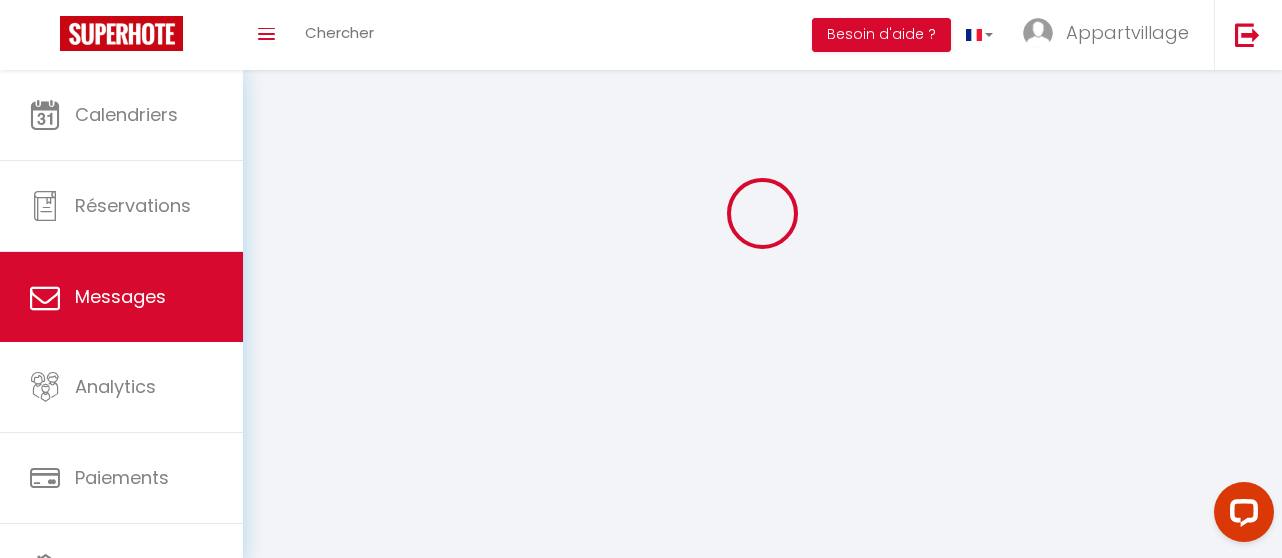 scroll, scrollTop: 0, scrollLeft: 0, axis: both 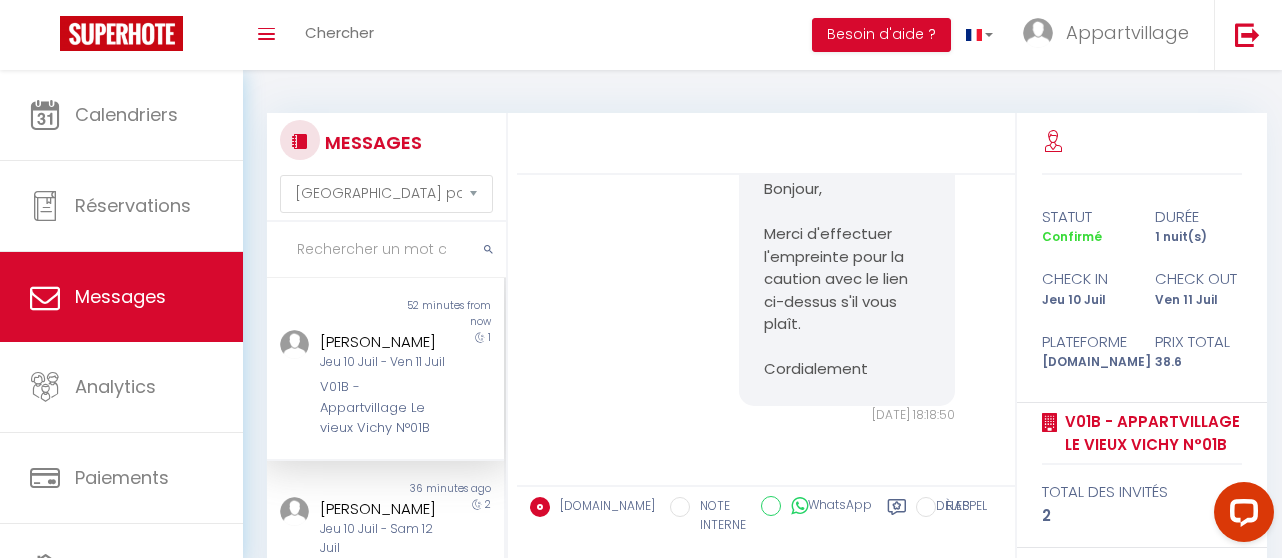 click on "Jeu 10 Juil - Ven 11 Juil" at bounding box center [382, 362] 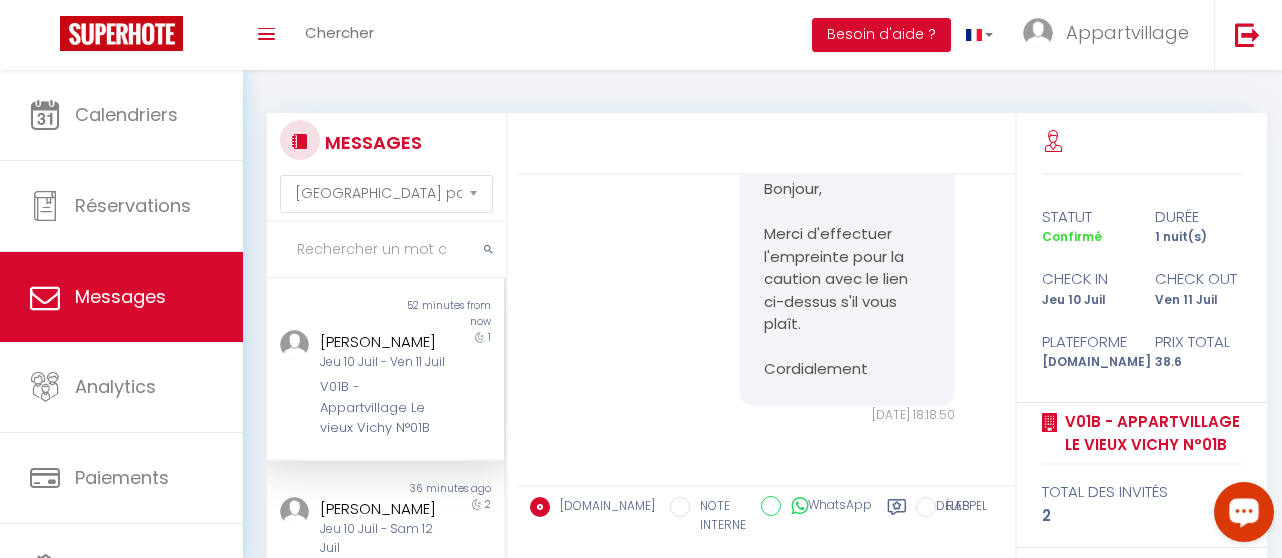 click on "statut   durée   Confirmé   1 nuit(s)    check in   check out   [DATE]    [DATE]   Plateforme   Prix total   [DOMAIN_NAME]   38.6" at bounding box center [1142, 289] 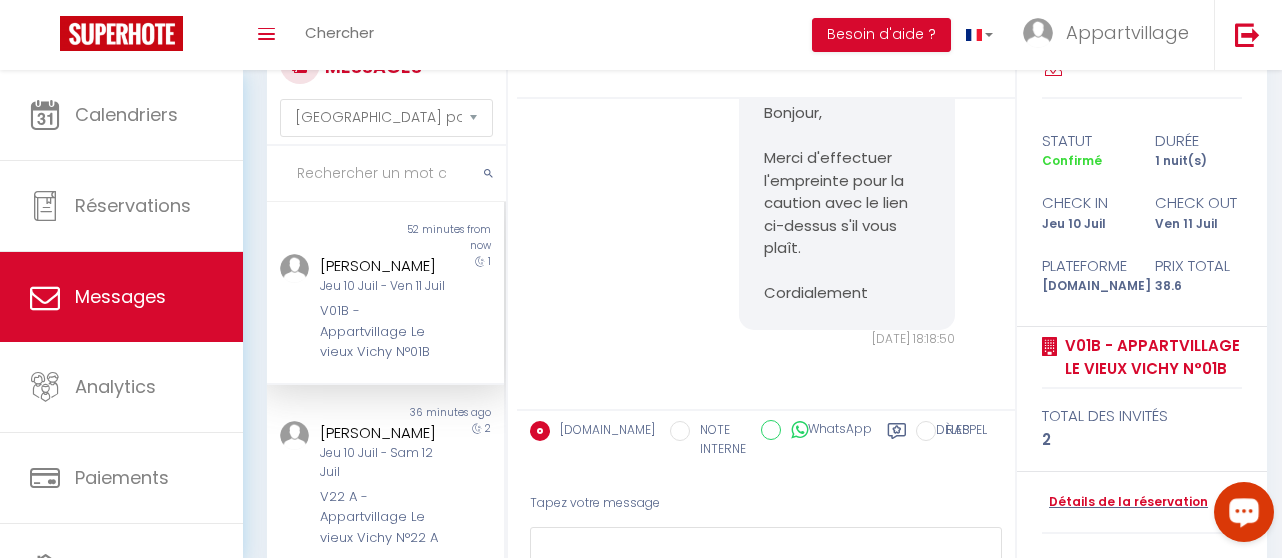 scroll, scrollTop: 80, scrollLeft: 0, axis: vertical 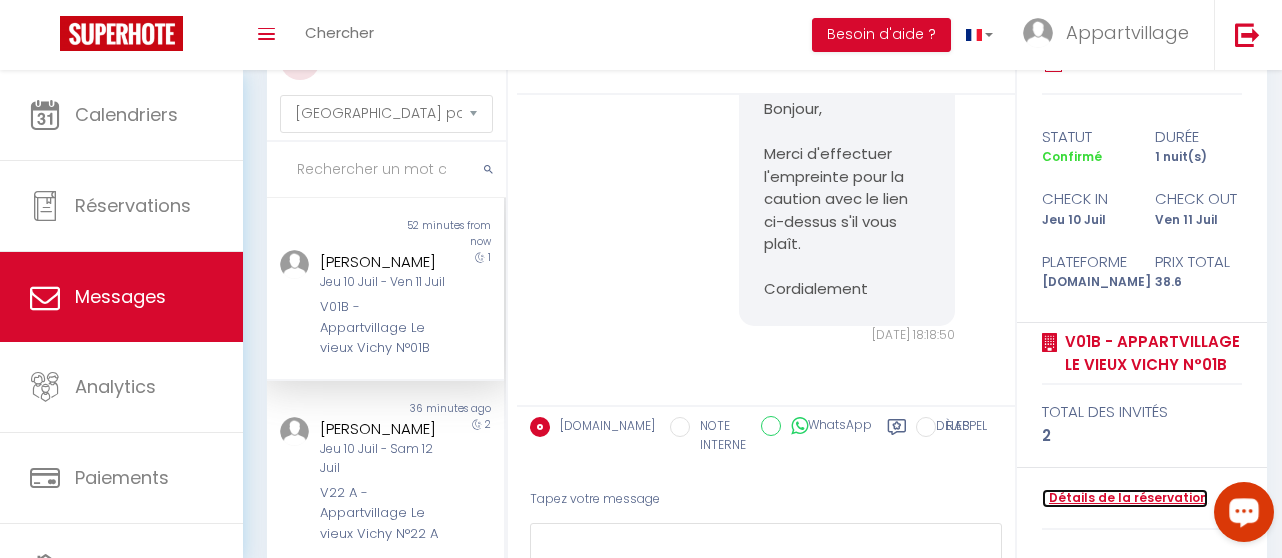 click on "Détails de la réservation" at bounding box center [1125, 498] 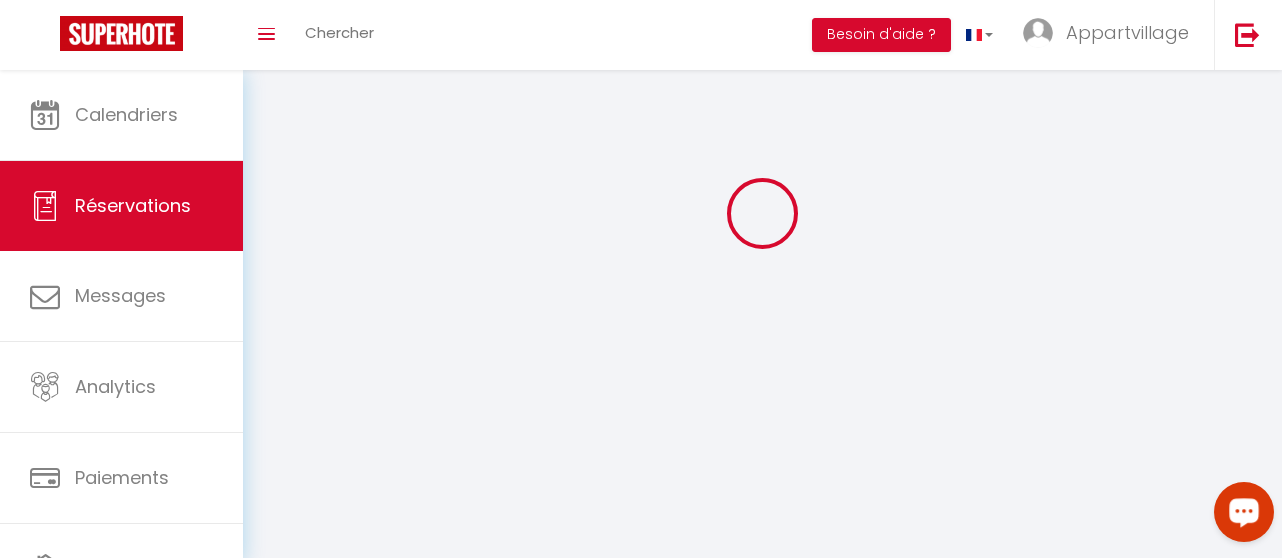 scroll, scrollTop: 0, scrollLeft: 0, axis: both 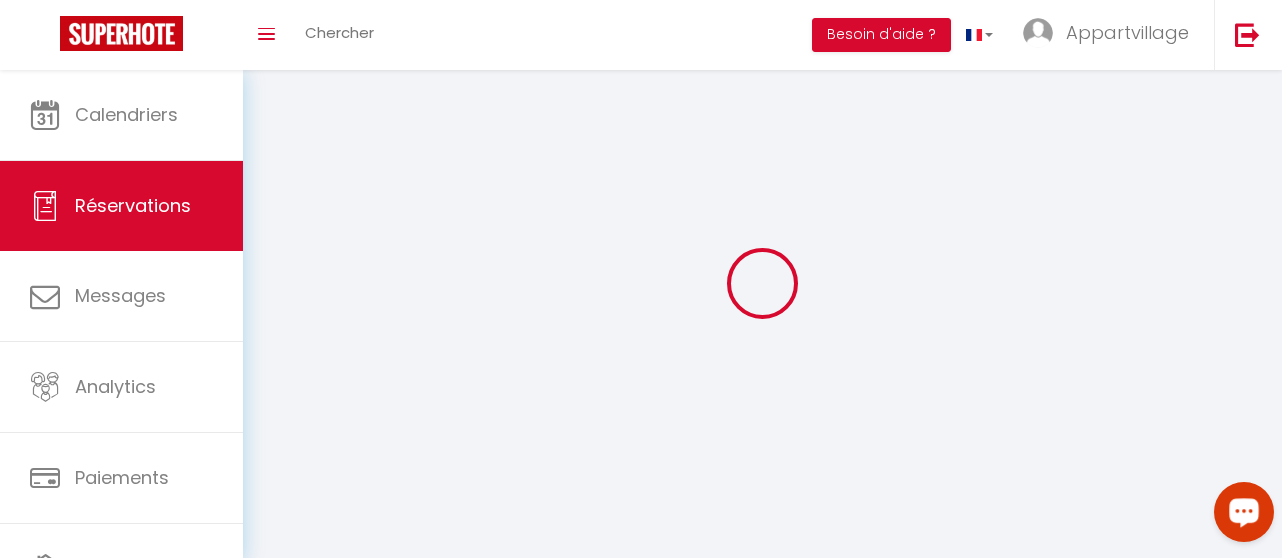 select 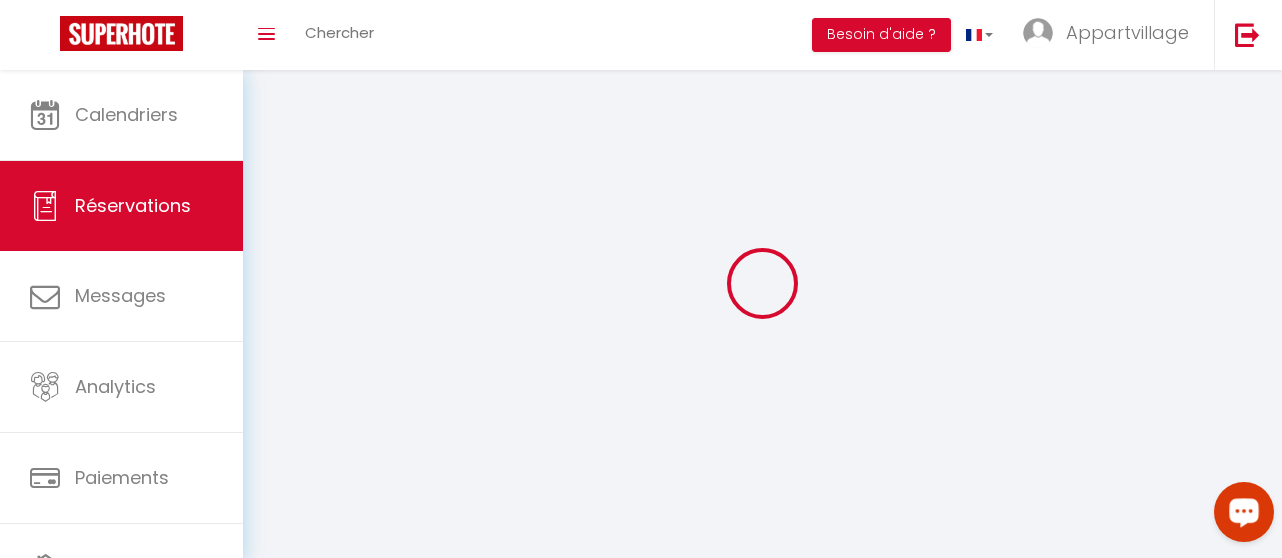 select 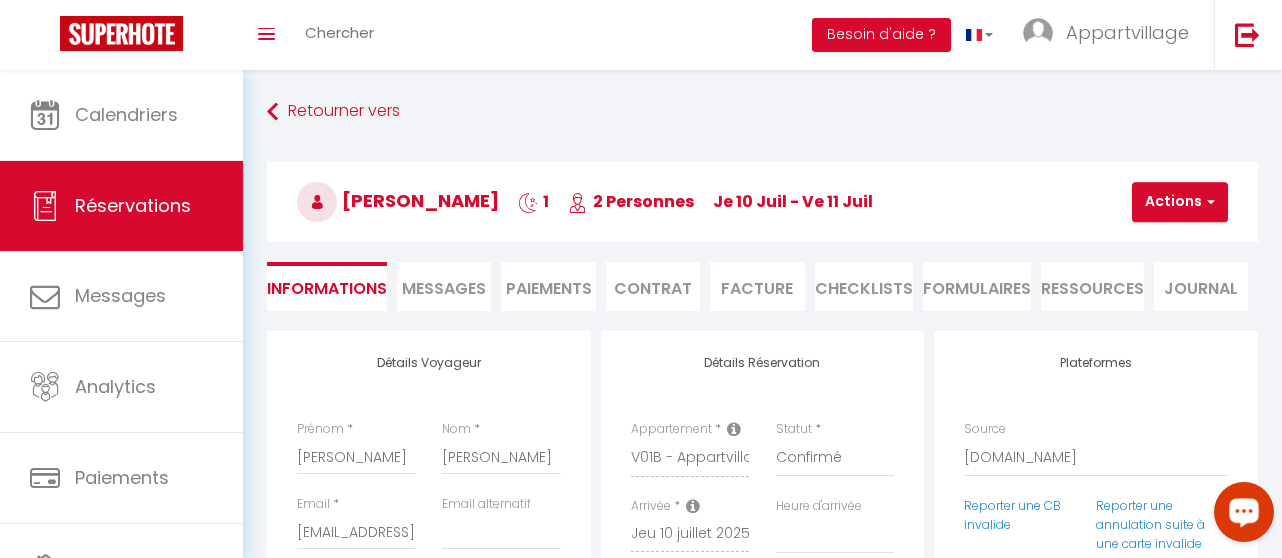 select 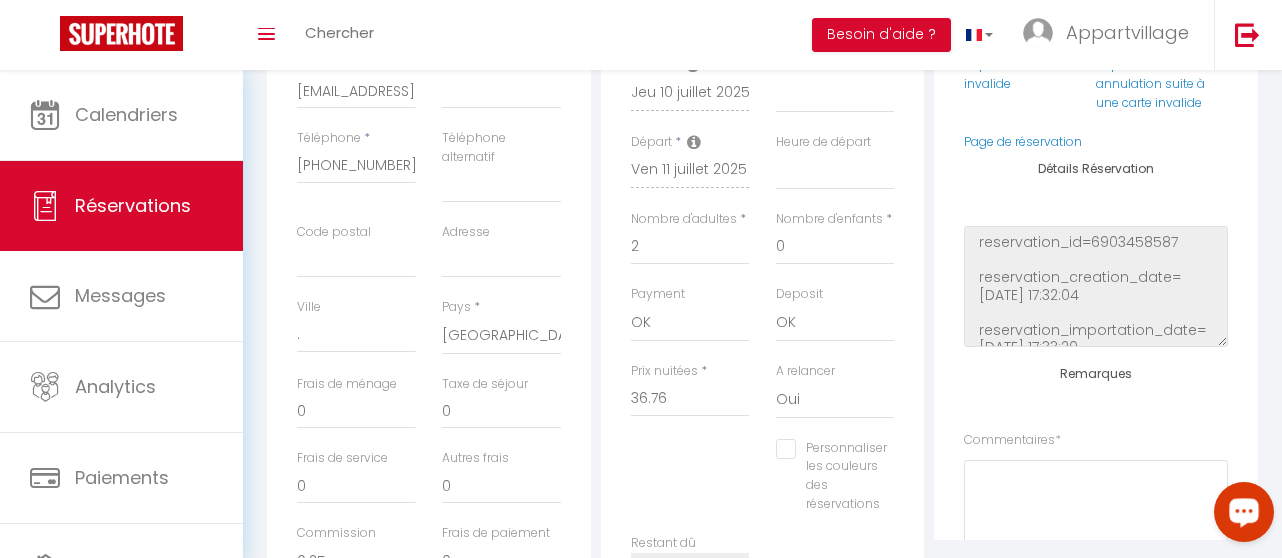 scroll, scrollTop: 480, scrollLeft: 0, axis: vertical 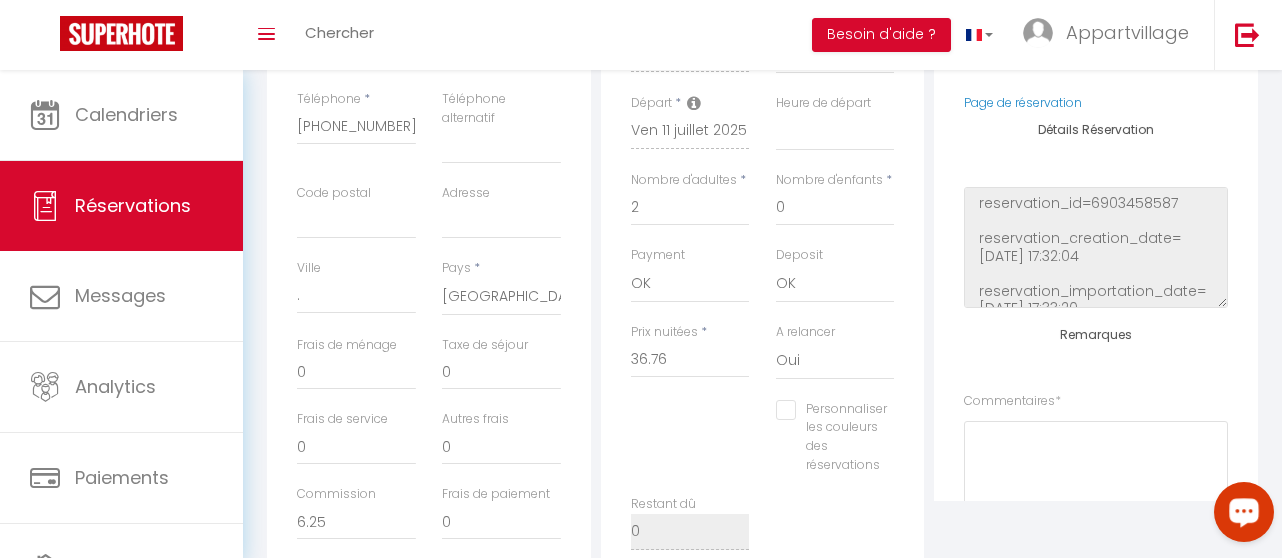 type on "1.84" 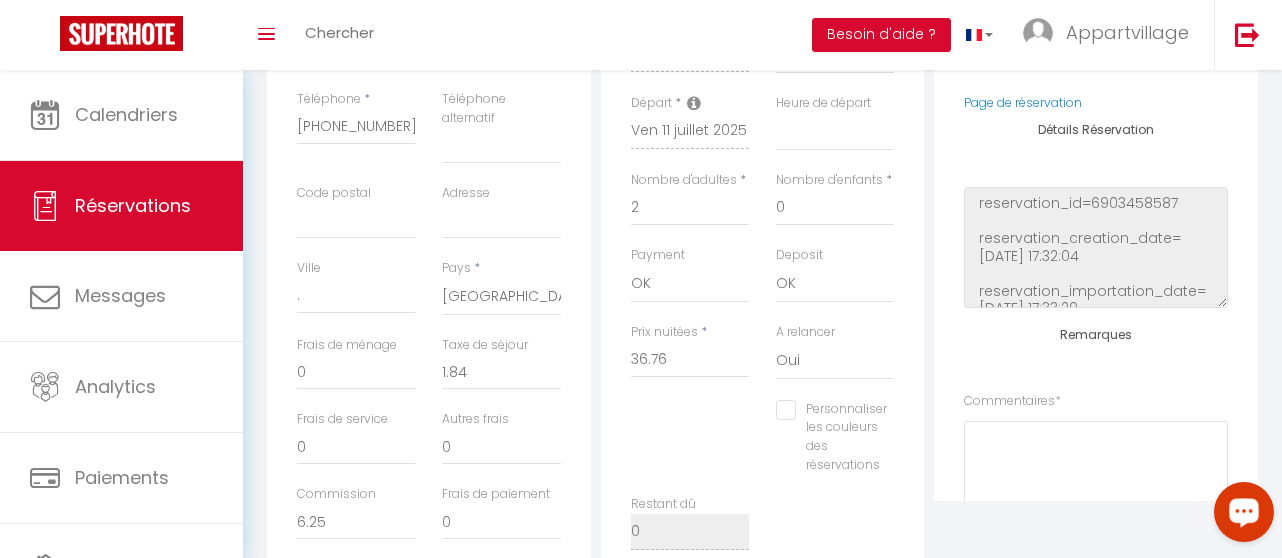 checkbox on "false" 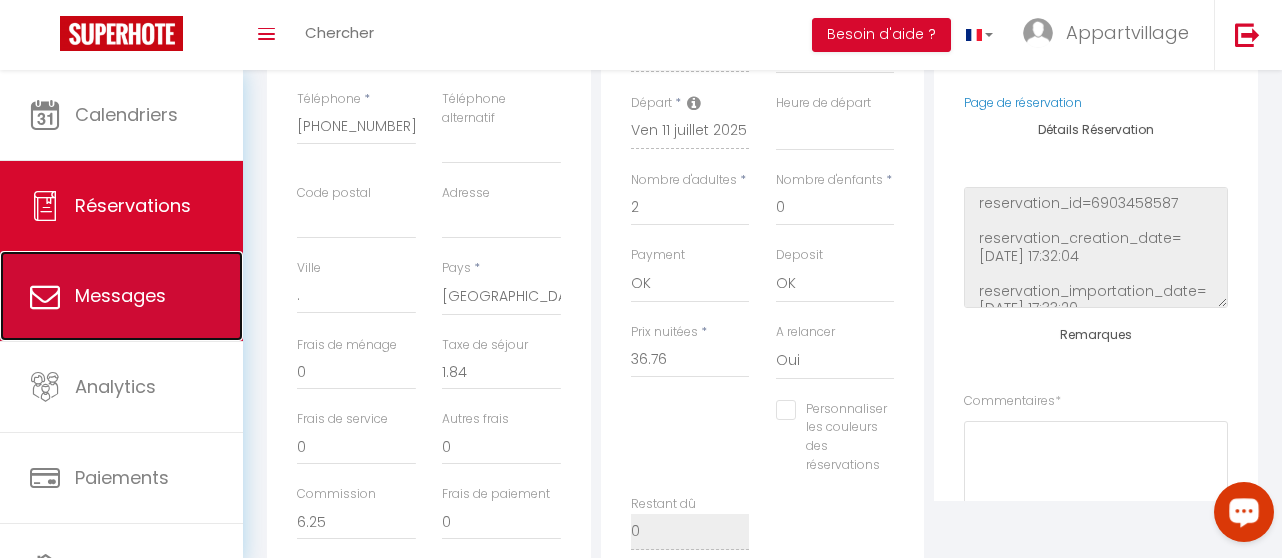 click on "Messages" at bounding box center [120, 295] 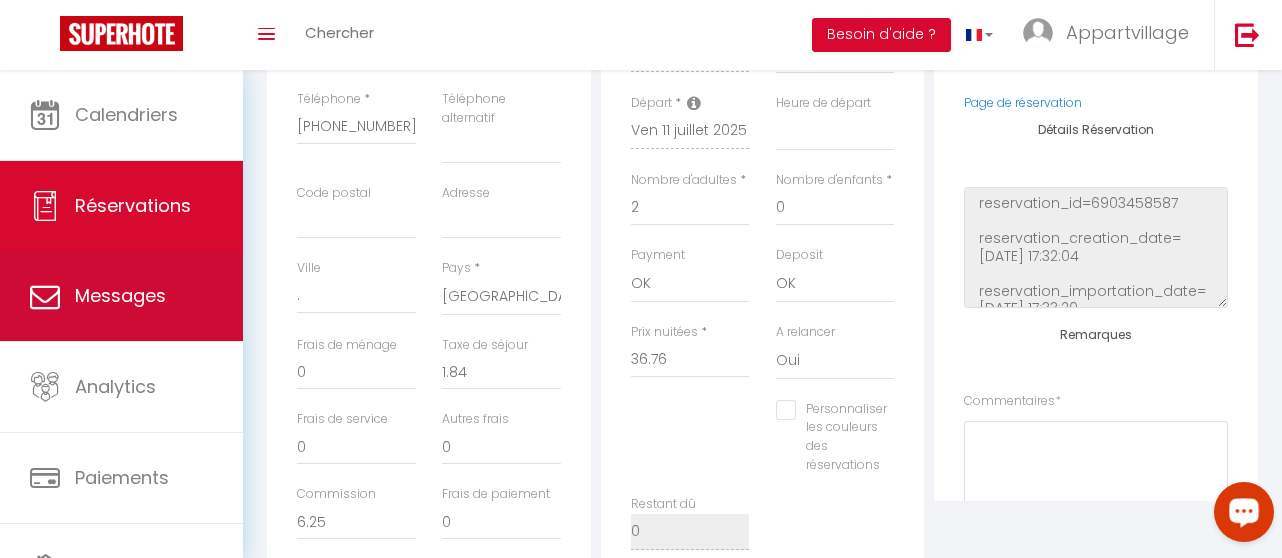 select on "message" 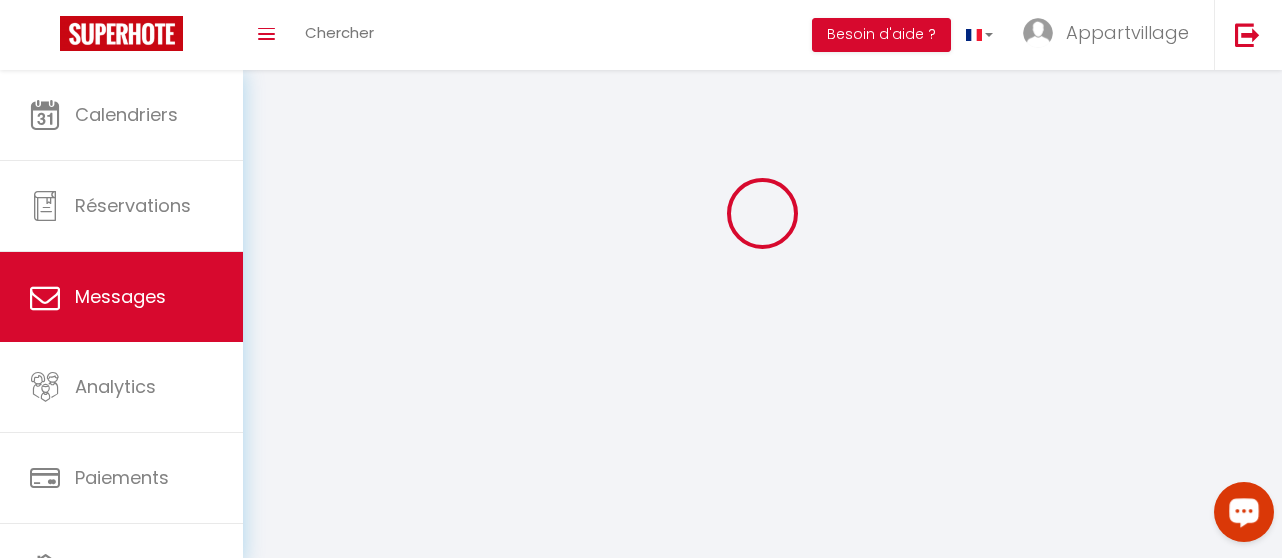 scroll, scrollTop: 0, scrollLeft: 0, axis: both 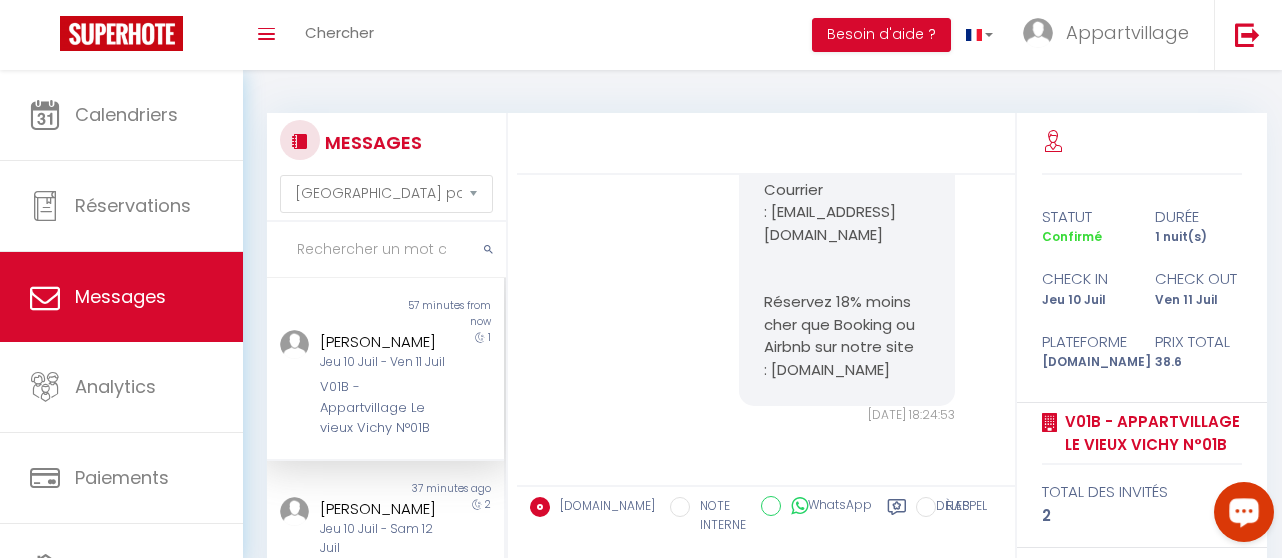 click on "Réservation du : [DATE] au [DATE]. Appartement 01 B. L'emprunte de caution a été préautorisée.
L'arrivée peut se faire entre 15H et 20H00 de manière autonome en retirant la clé dans la boite à clés. Vous pouvez arriver plus tard mais nous ne sommes plus joignables en cas de problème d'accès.
Adresse: [STREET_ADDRESS]. Appartement 01 B. Au Rez de chaussée
[URL][DOMAIN_NAME] [URL][DOMAIN_NAME] C'est une voiture pour chaque appartement Il est interdit de se garer à ces places:  [URL][DOMAIN_NAME] Acces appartement impasse d'Allier:  [URL][DOMAIN_NAME] [URL][DOMAIN_NAME]  Le canapé-lit n'est pas préparé, les draps sont dans le placard." at bounding box center [766, -1263] 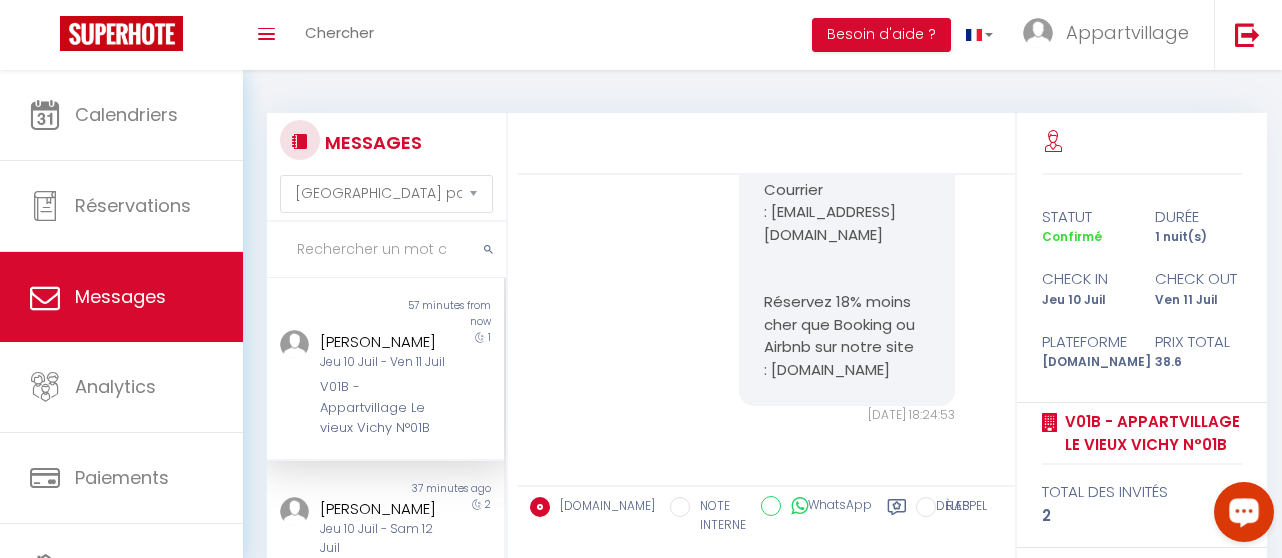 scroll, scrollTop: 15037, scrollLeft: 0, axis: vertical 